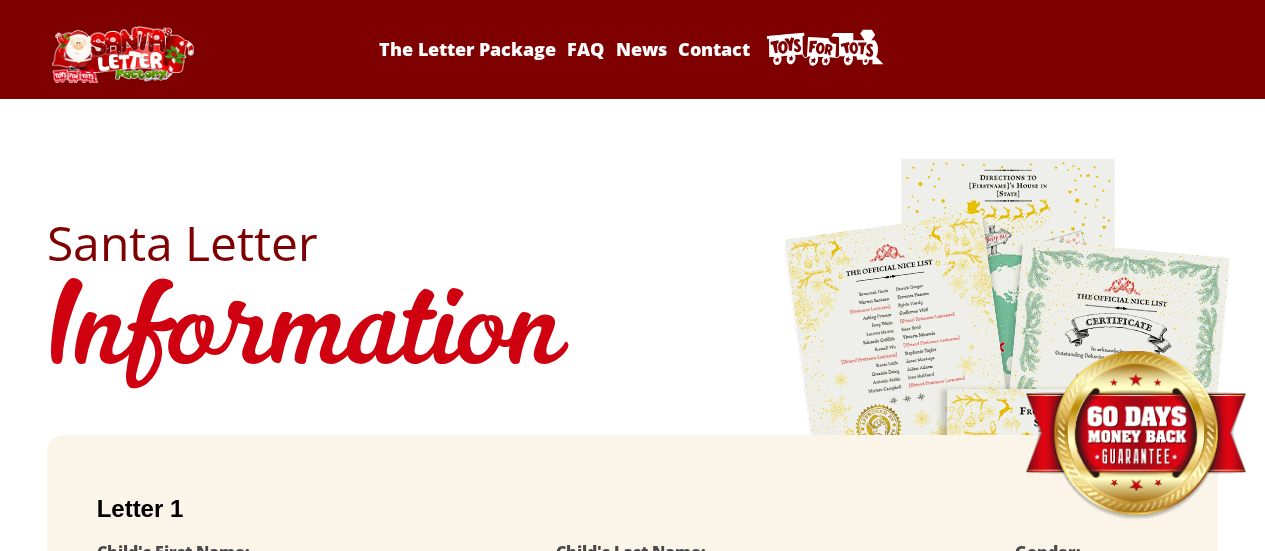 scroll, scrollTop: 400, scrollLeft: 0, axis: vertical 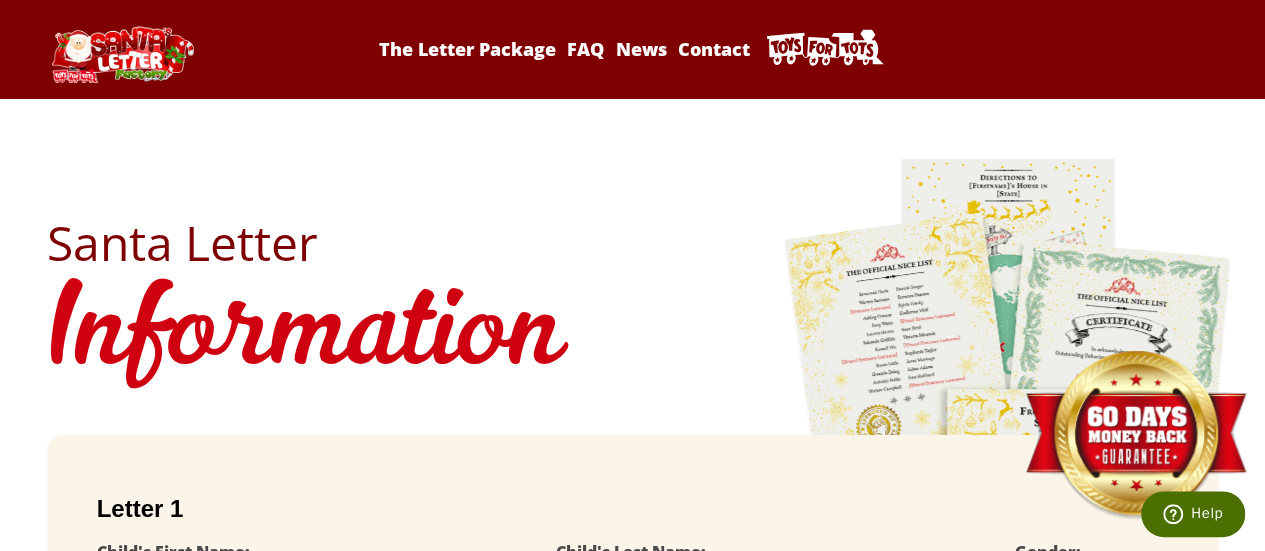 click at bounding box center (122, 54) 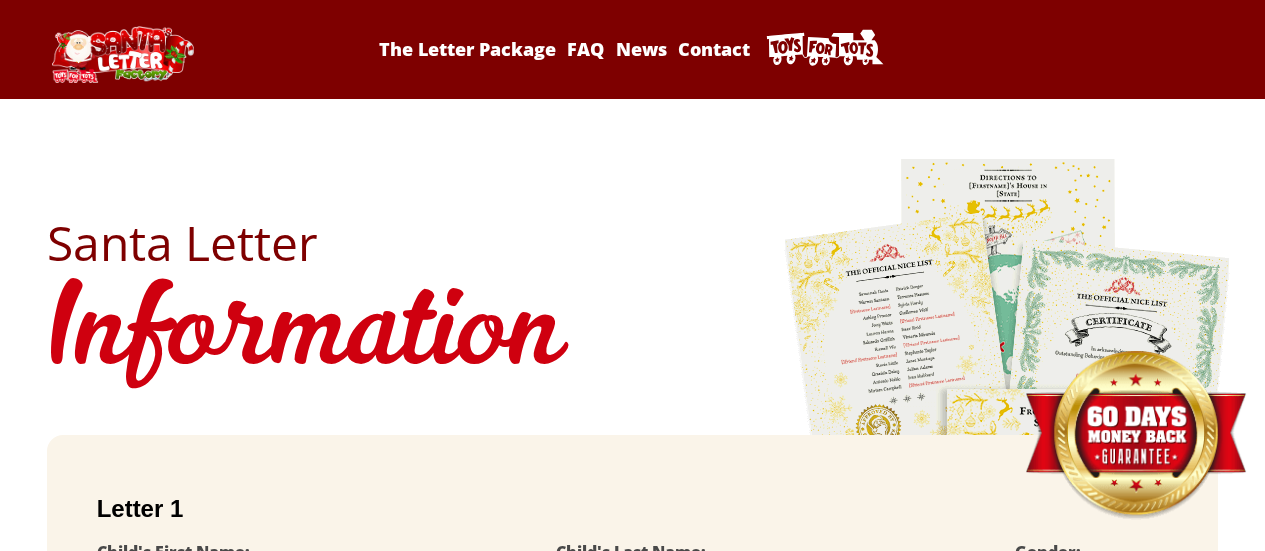 scroll, scrollTop: 0, scrollLeft: 0, axis: both 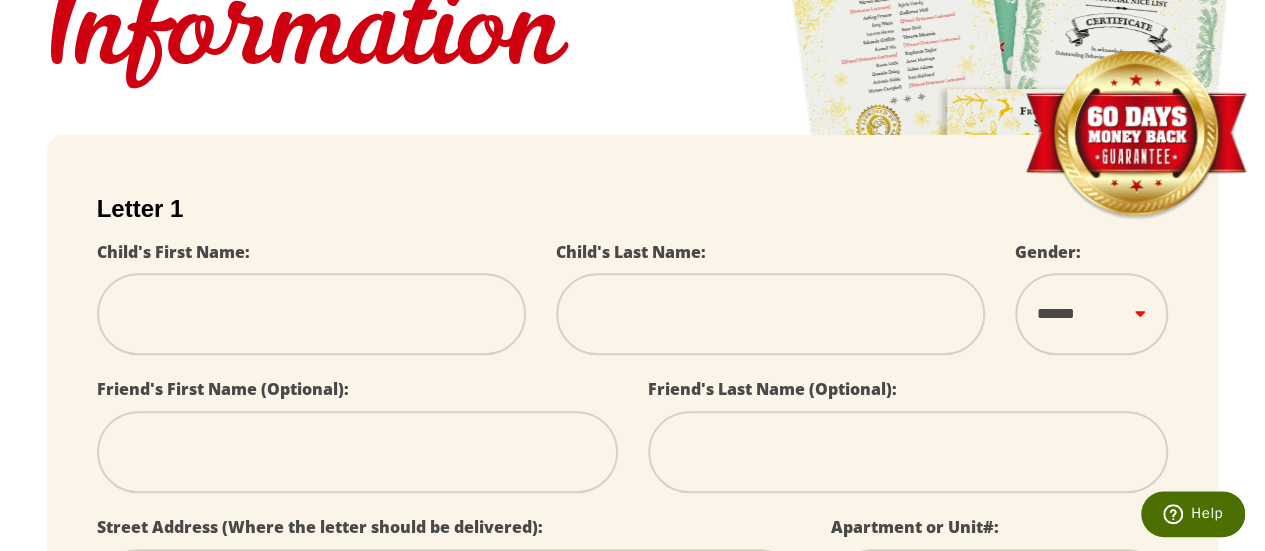 click at bounding box center [311, 314] 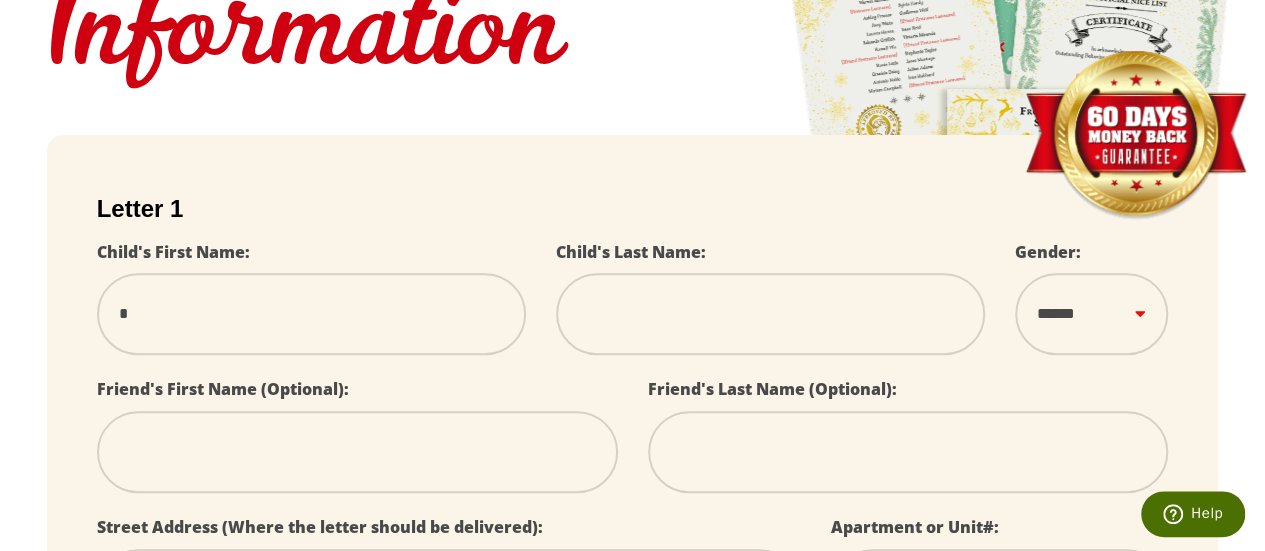 type on "**" 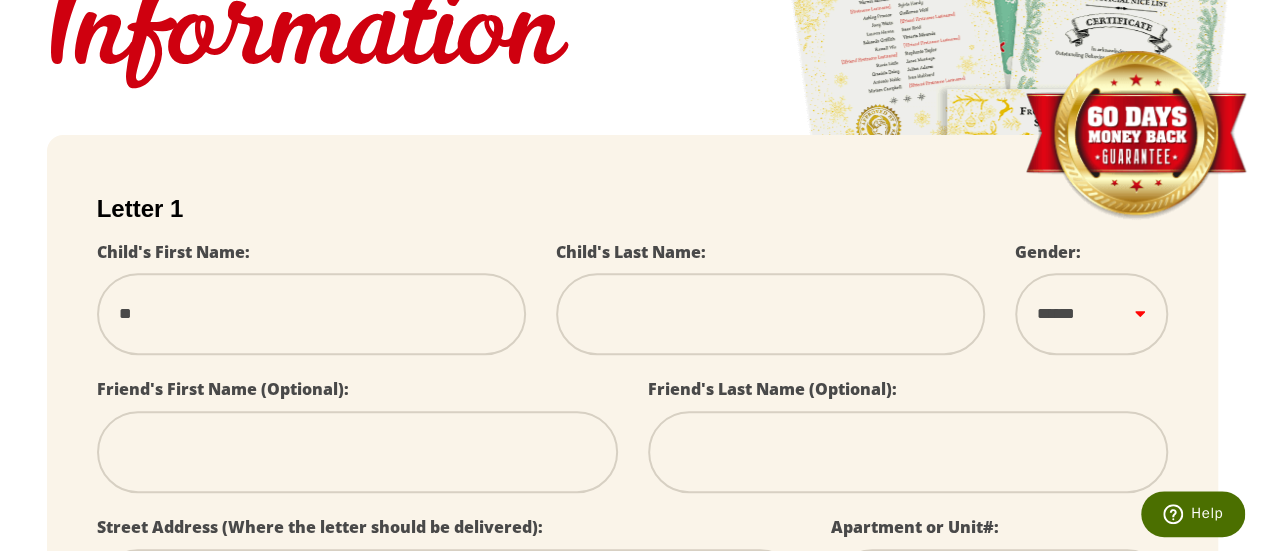 type on "***" 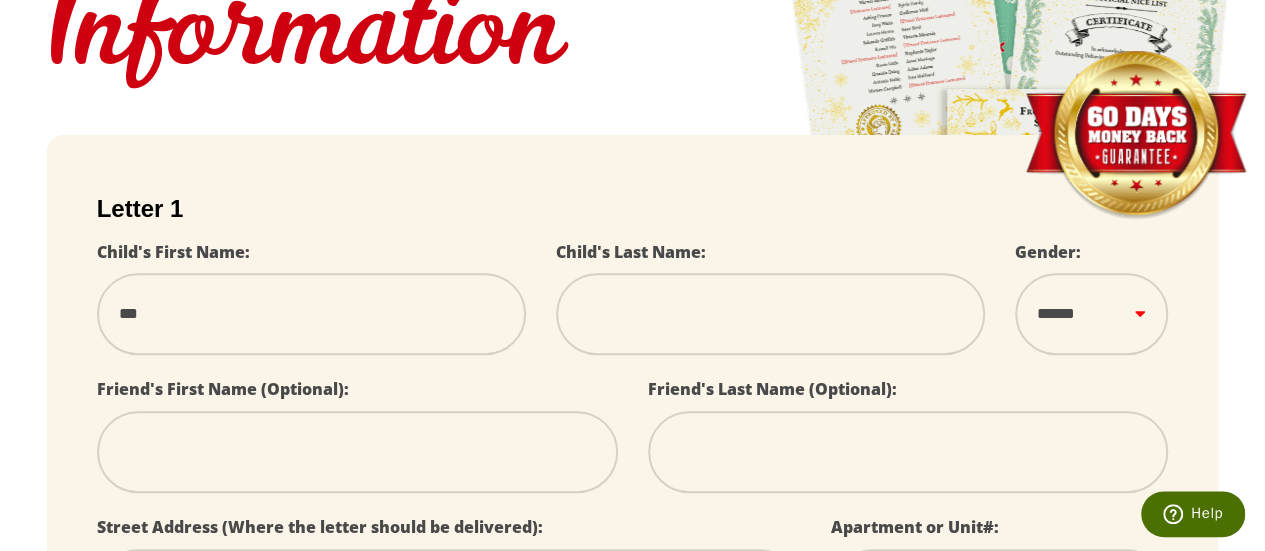 type on "****" 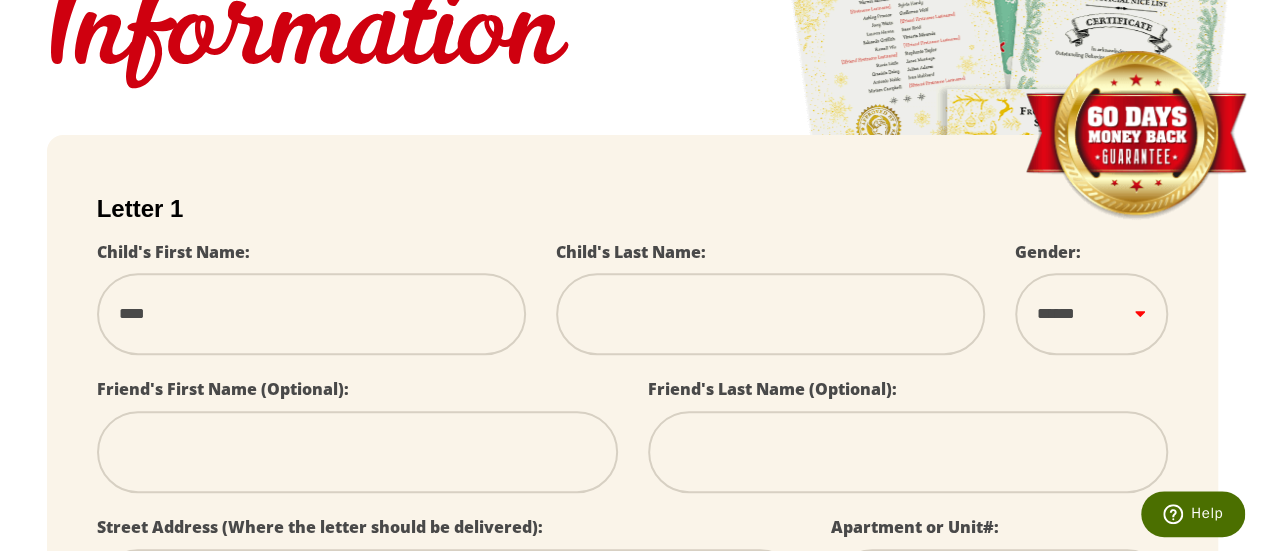 type on "*****" 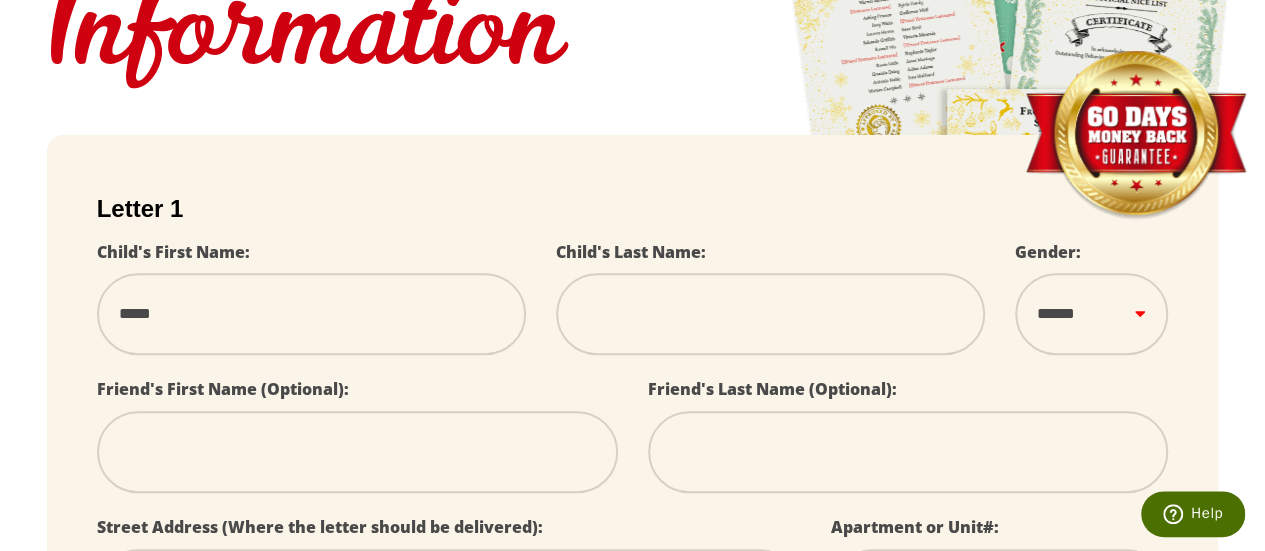 select 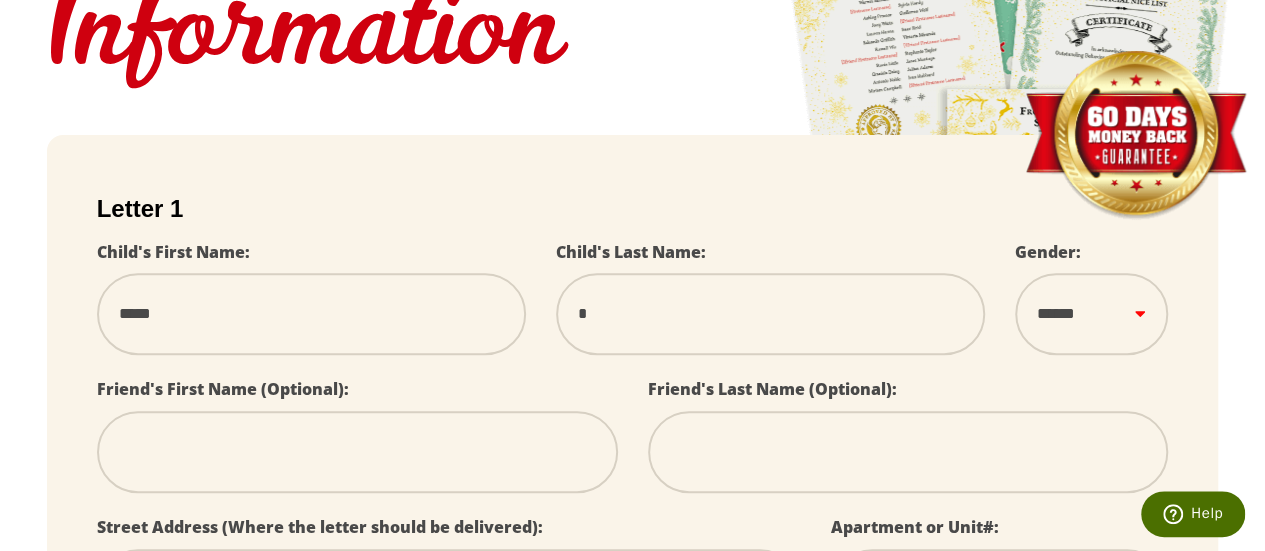 type 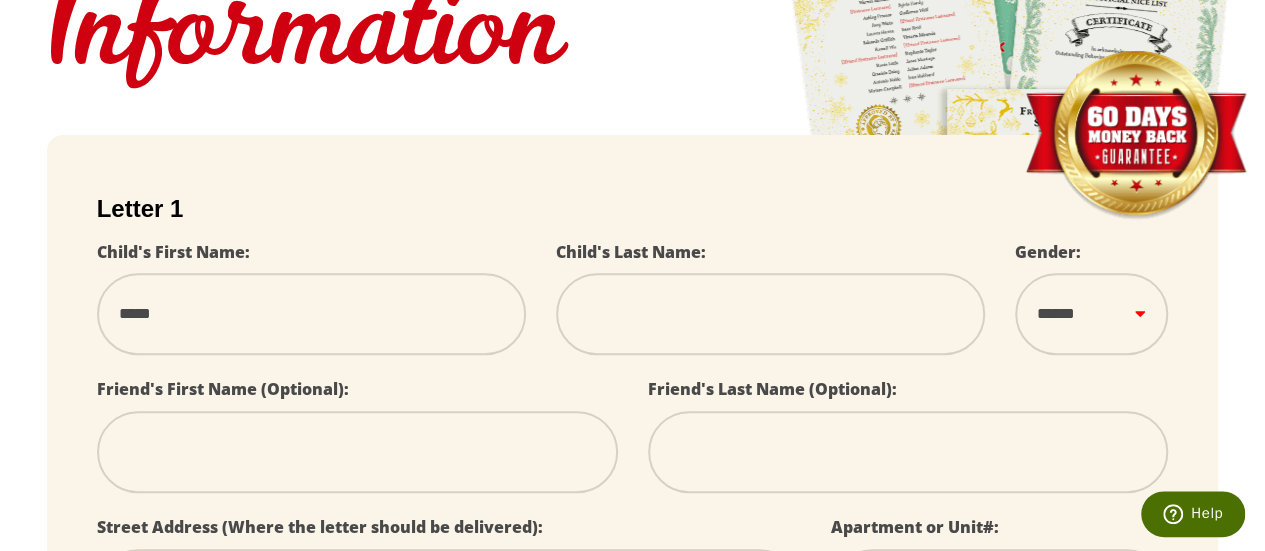 type on "*" 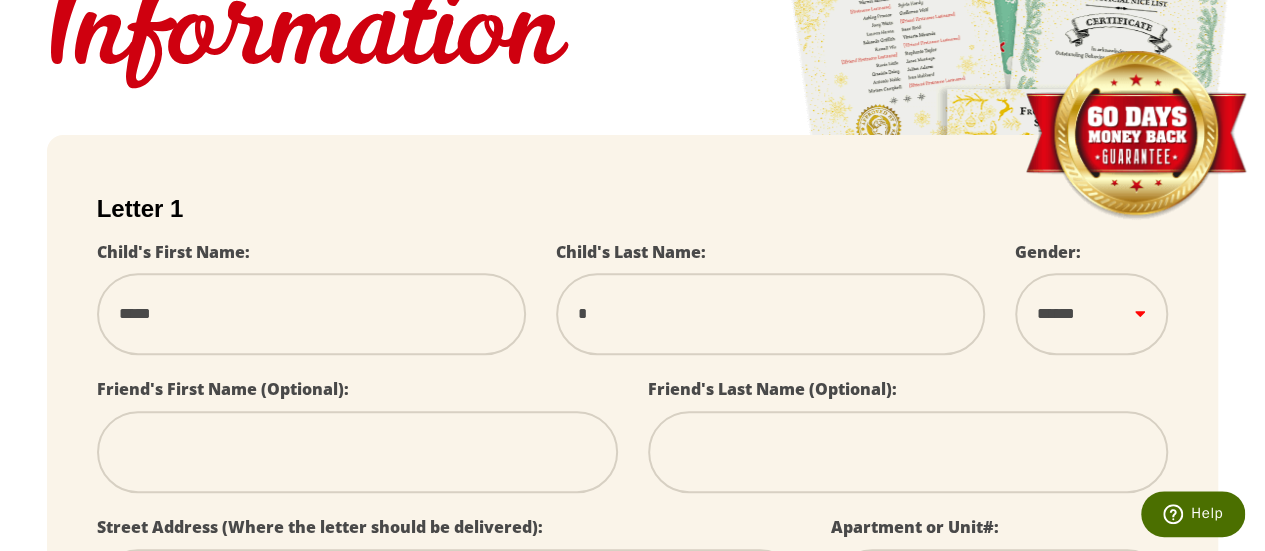 type on "**" 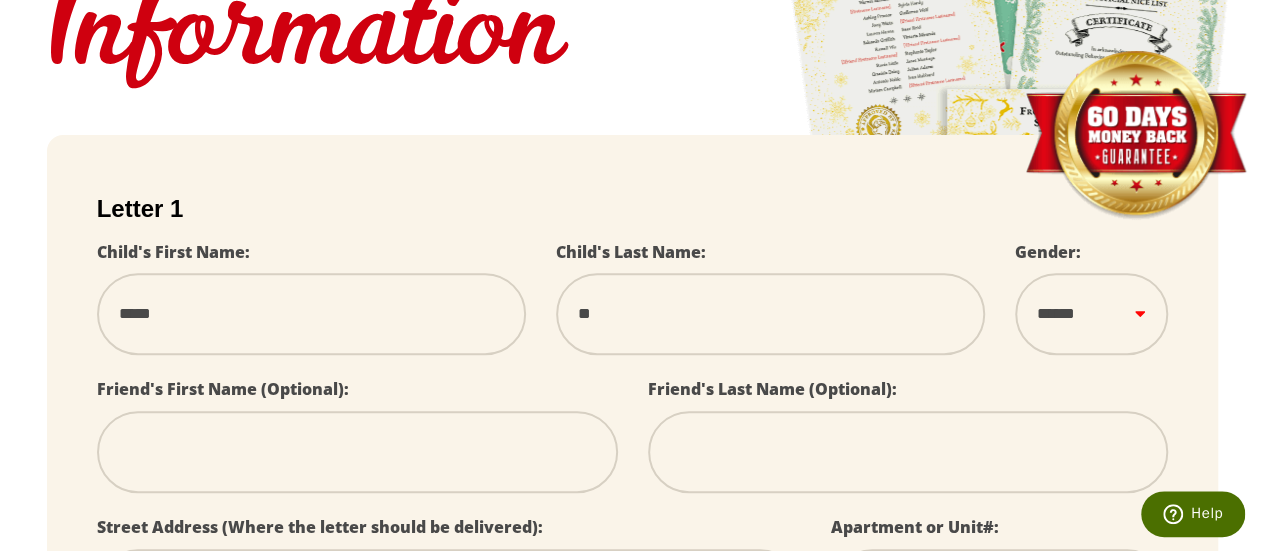 type on "***" 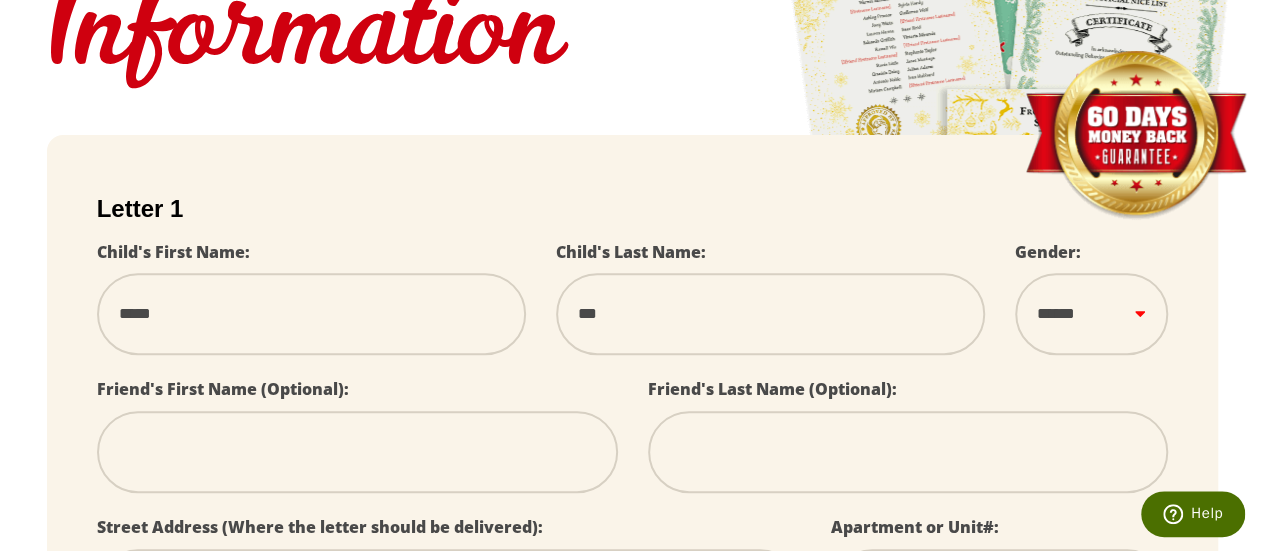 type on "****" 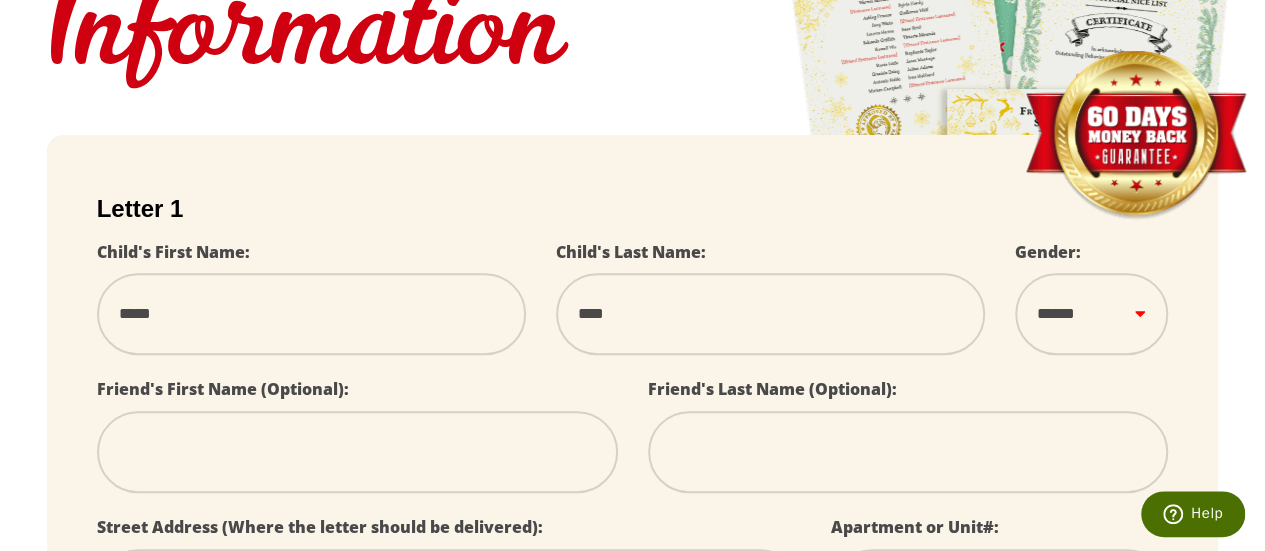 type on "*****" 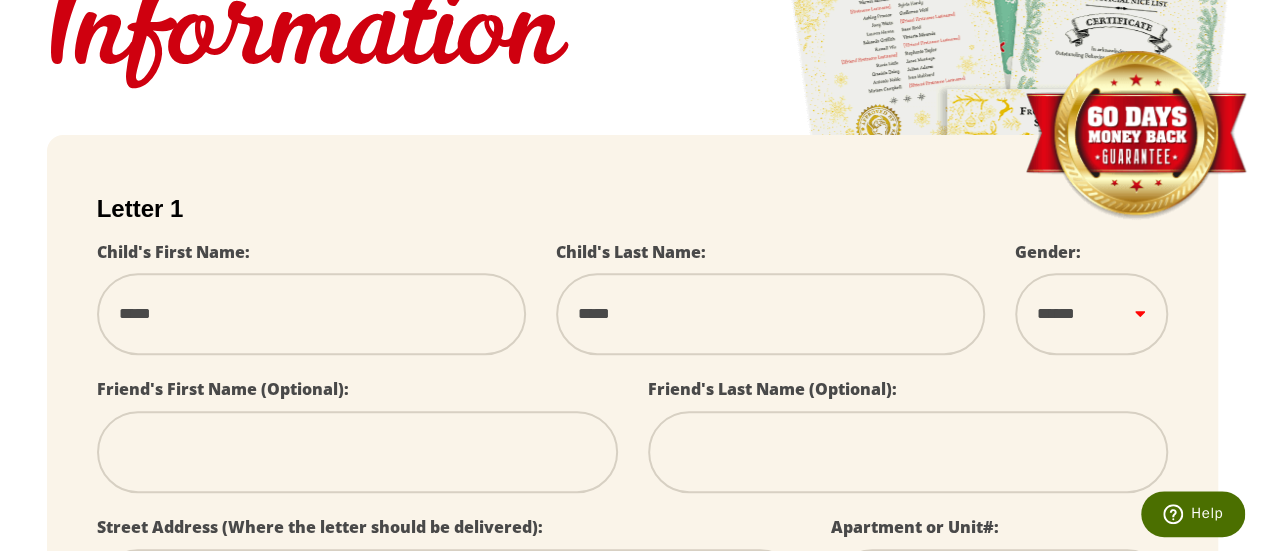 select 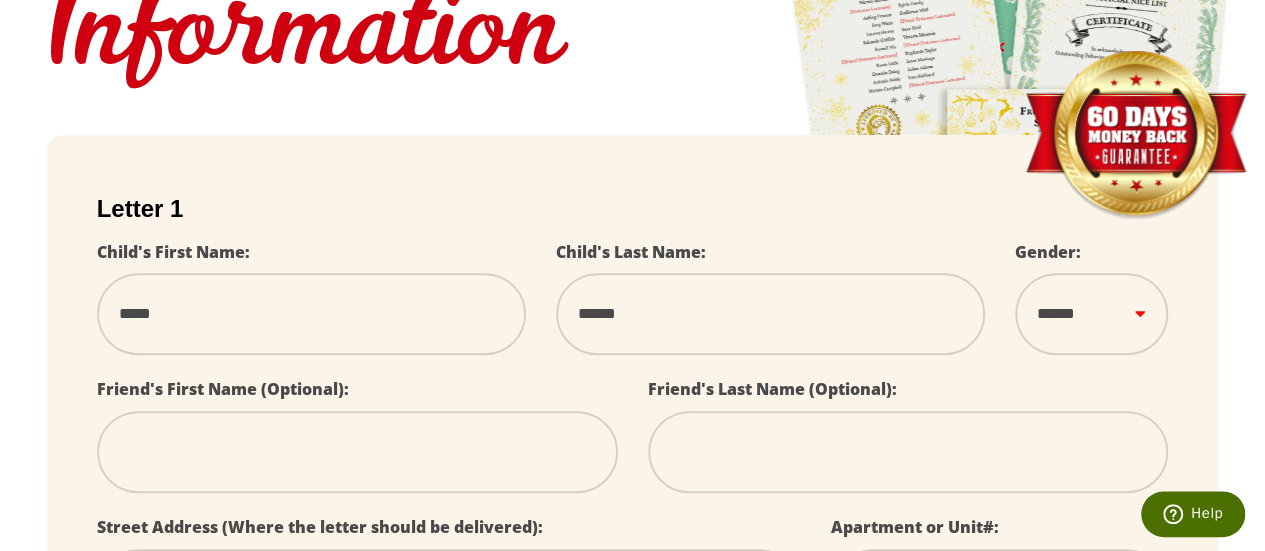 type on "******" 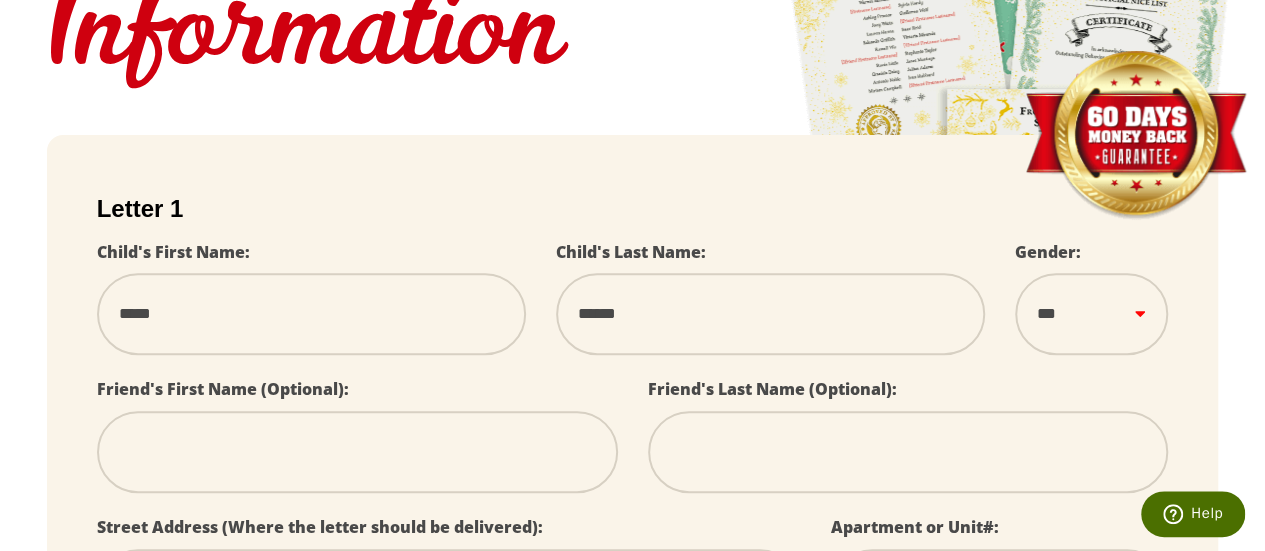 click on "******   ***   ****" at bounding box center [1092, 314] 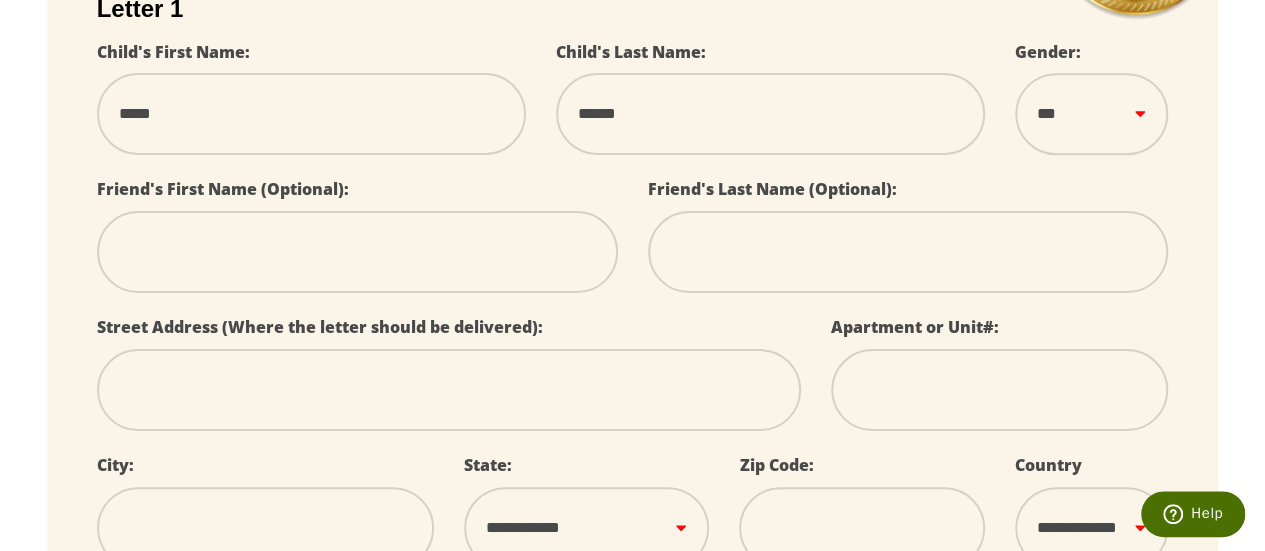 scroll, scrollTop: 600, scrollLeft: 0, axis: vertical 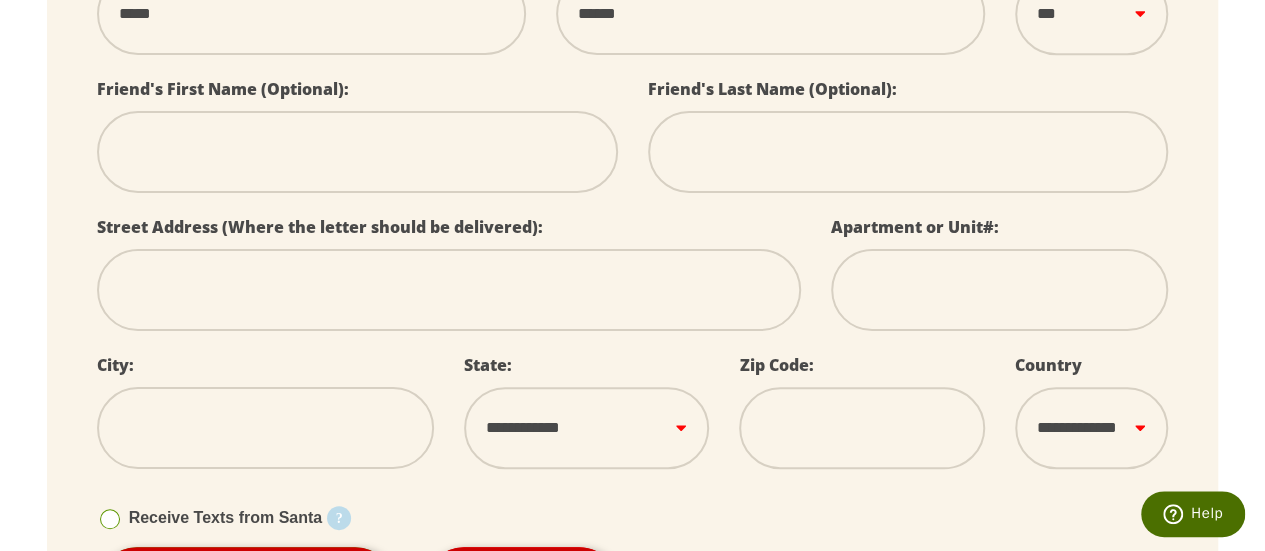 click at bounding box center (449, 290) 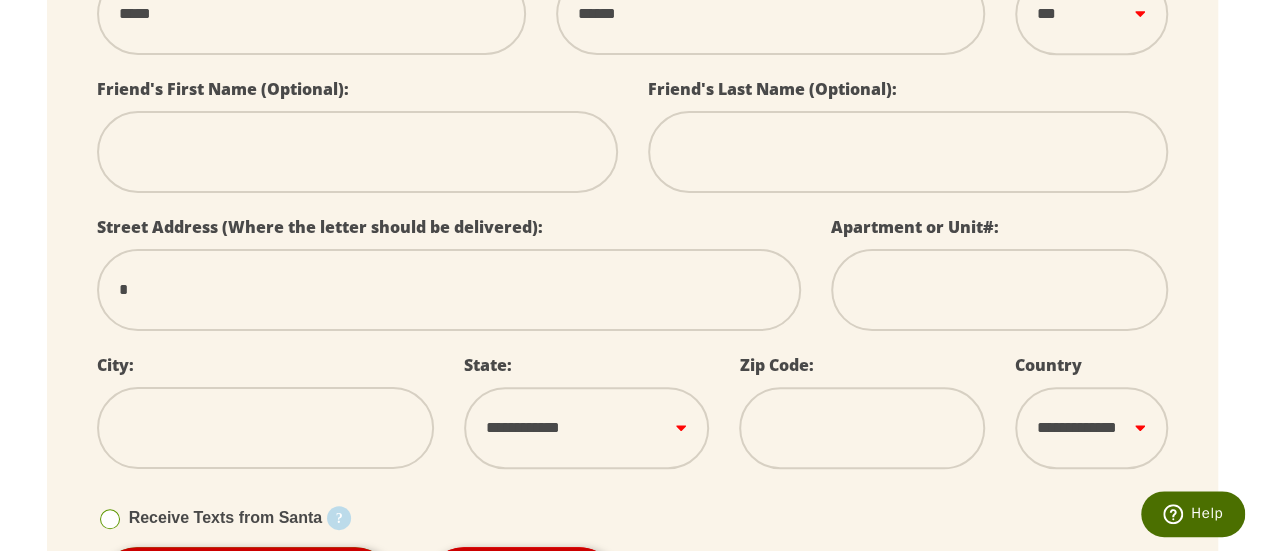 type on "**" 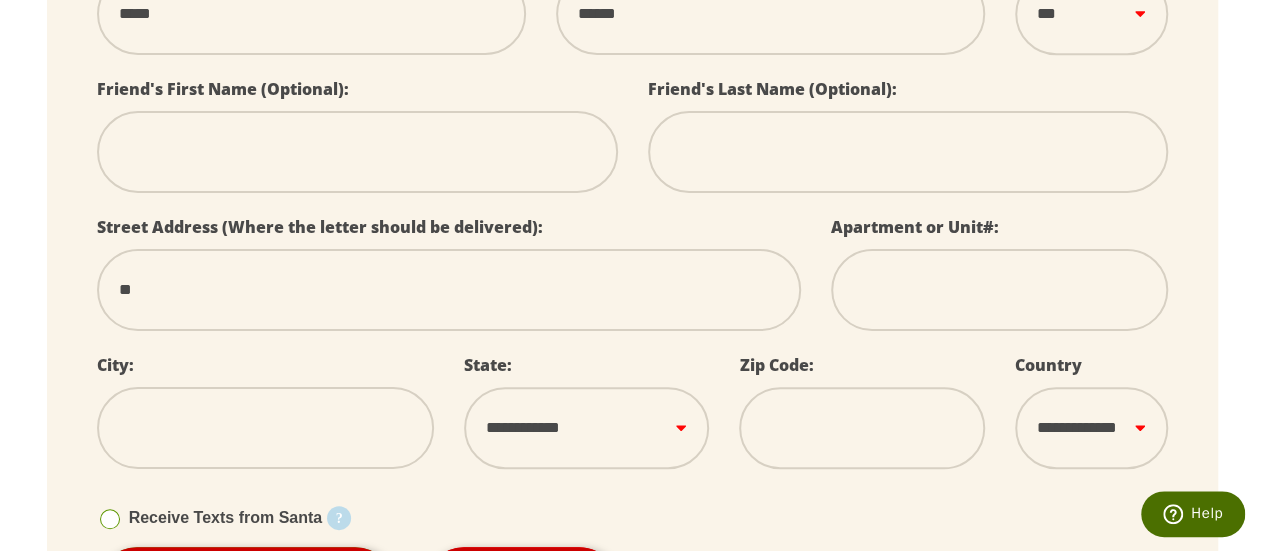 type on "**" 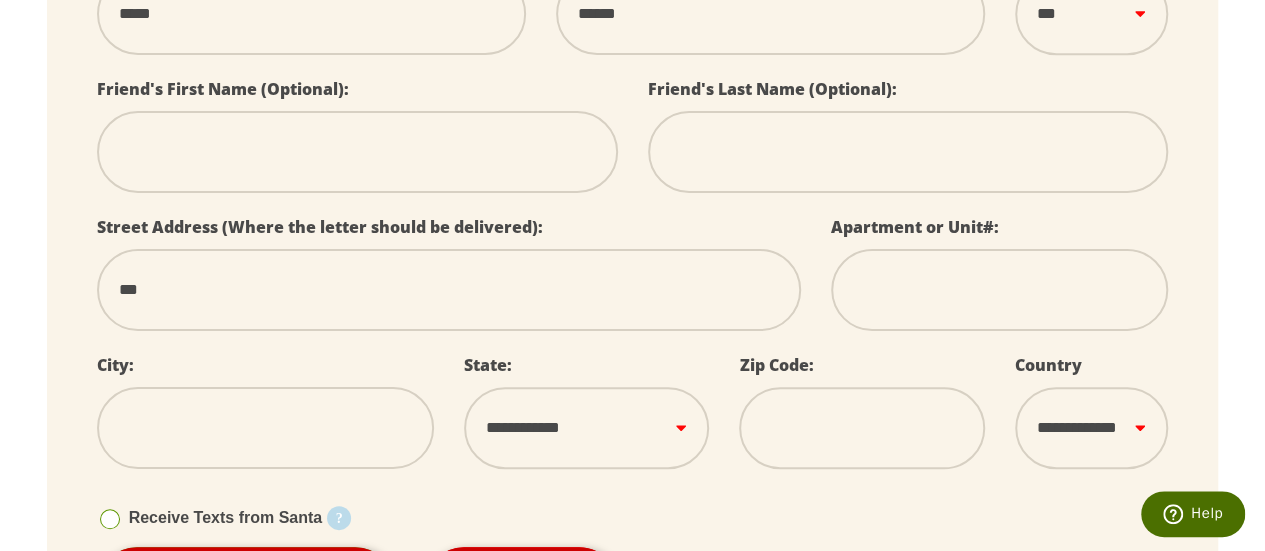 type on "****" 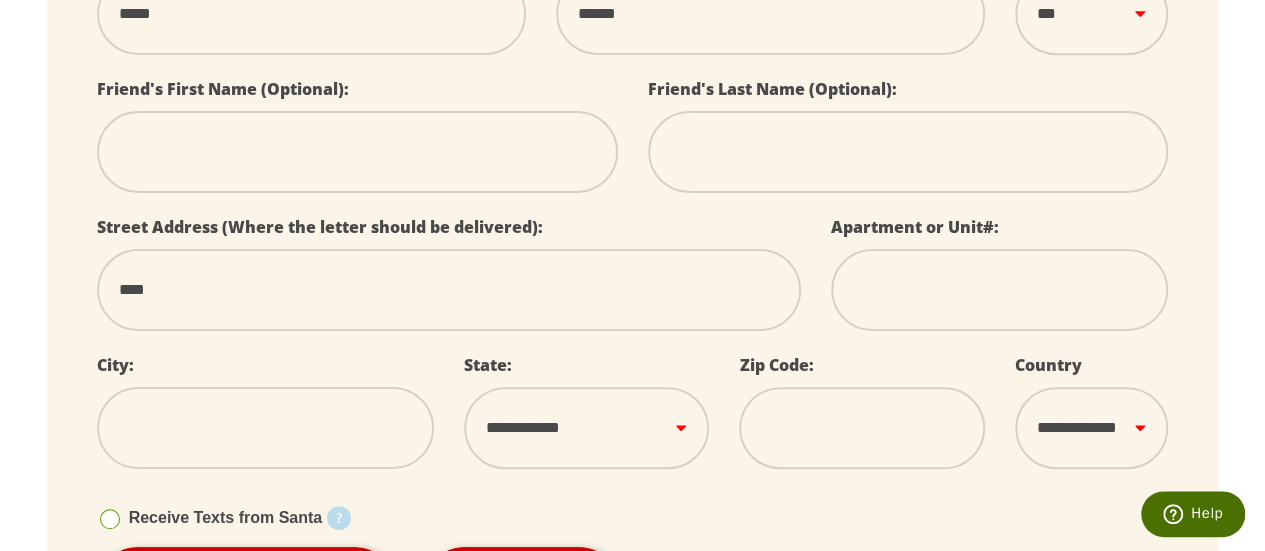 type on "*****" 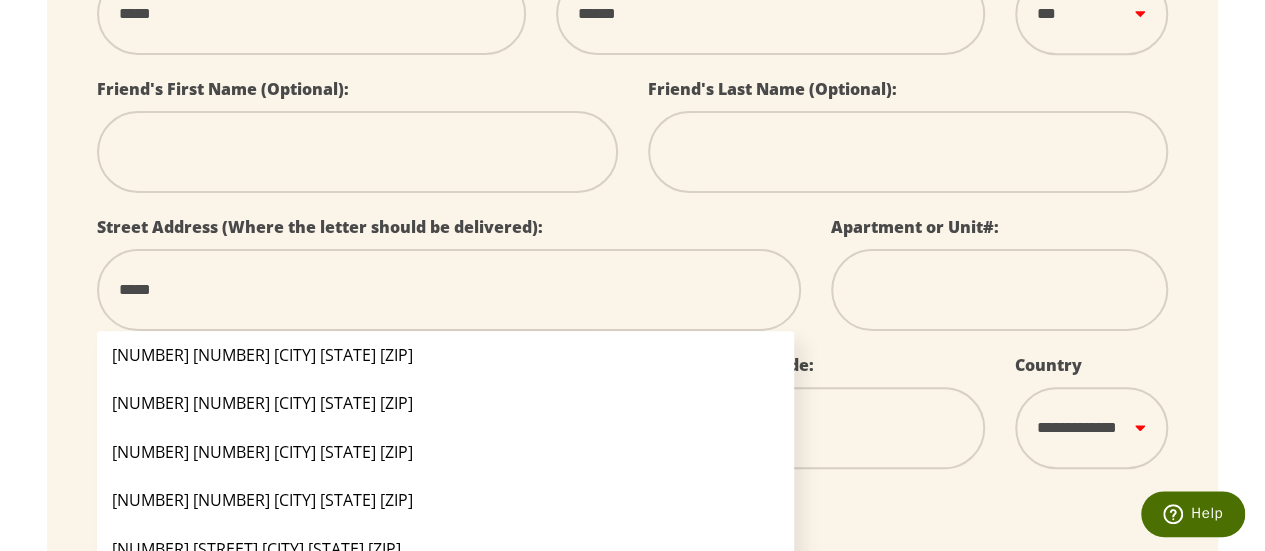 type on "******" 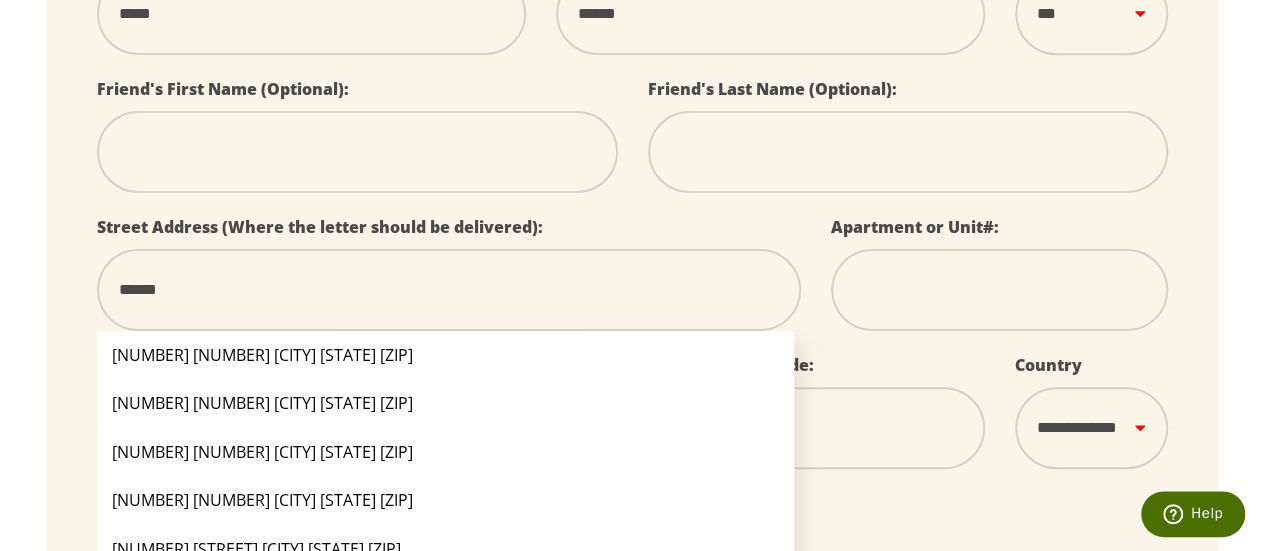 type on "*******" 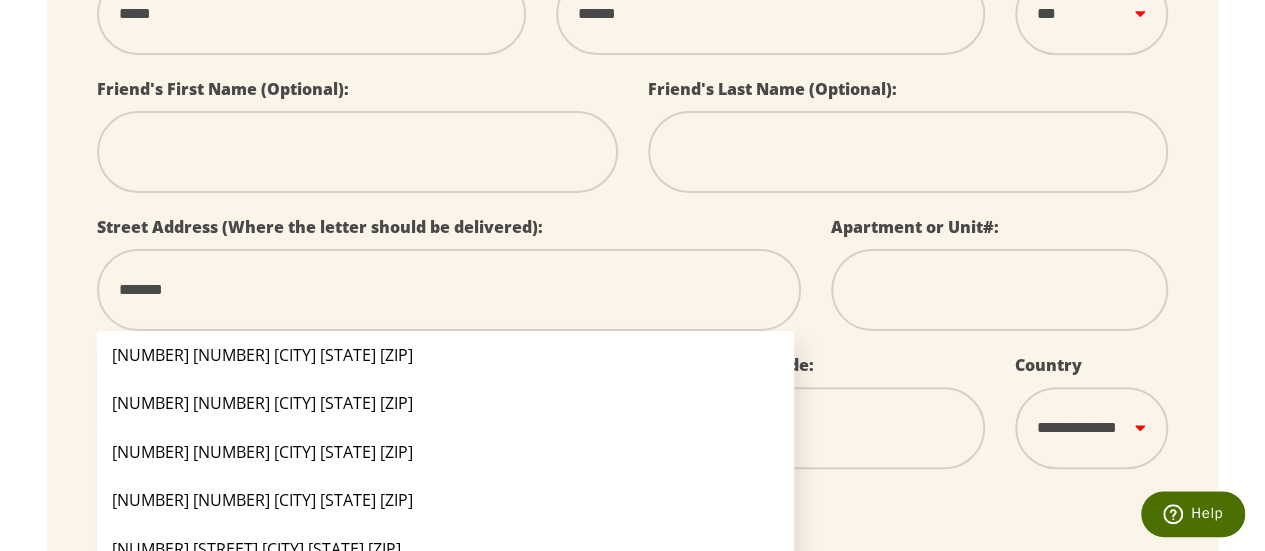 type on "********" 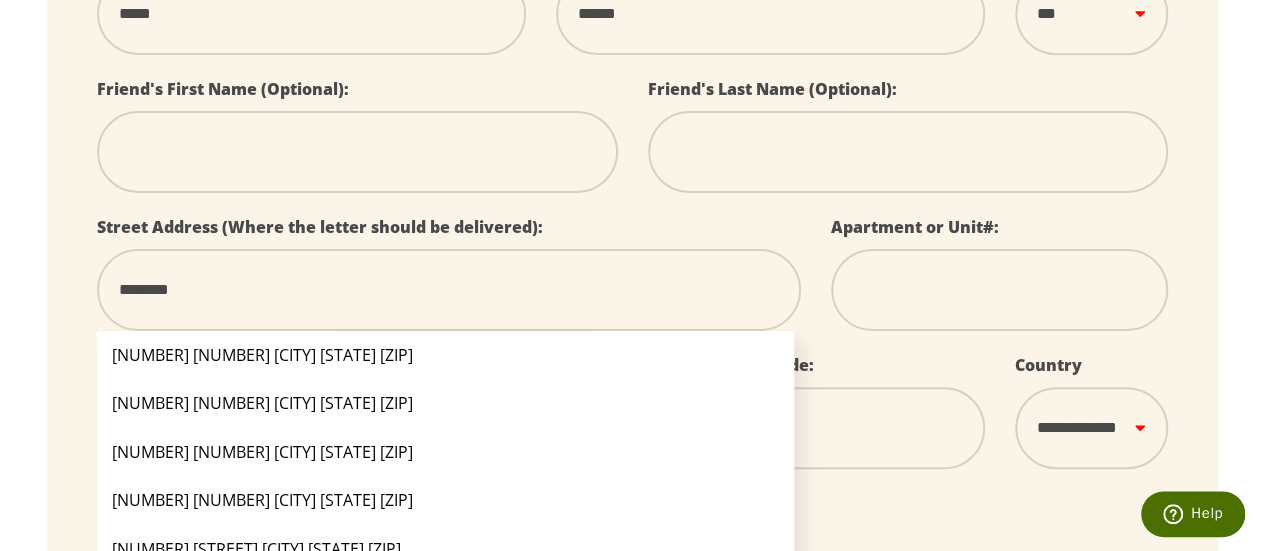 type on "*********" 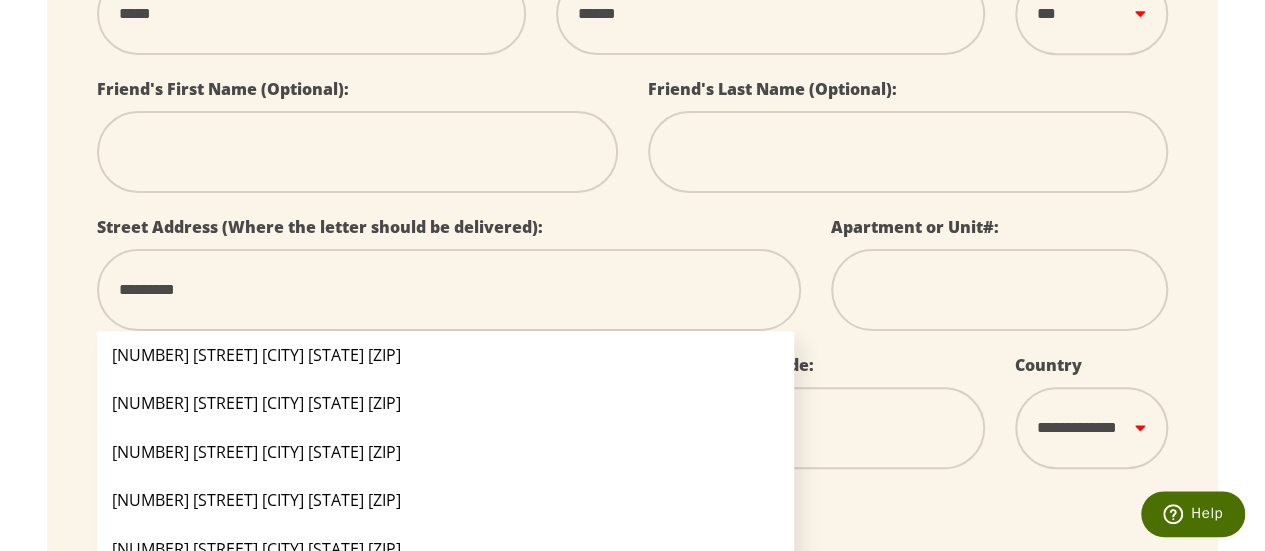 type on "**********" 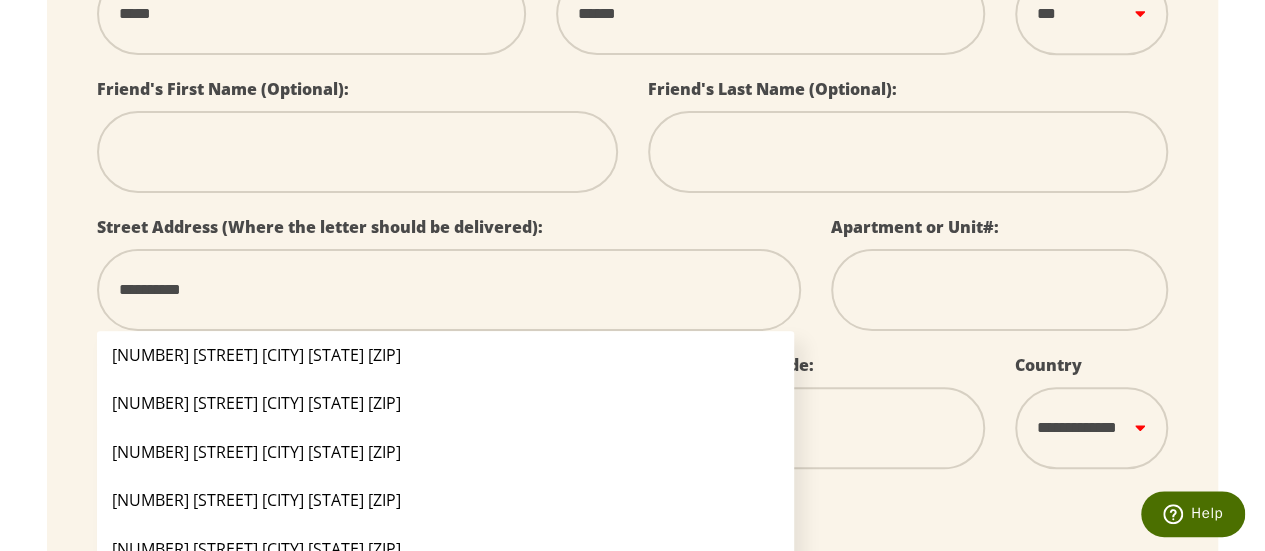 type on "**********" 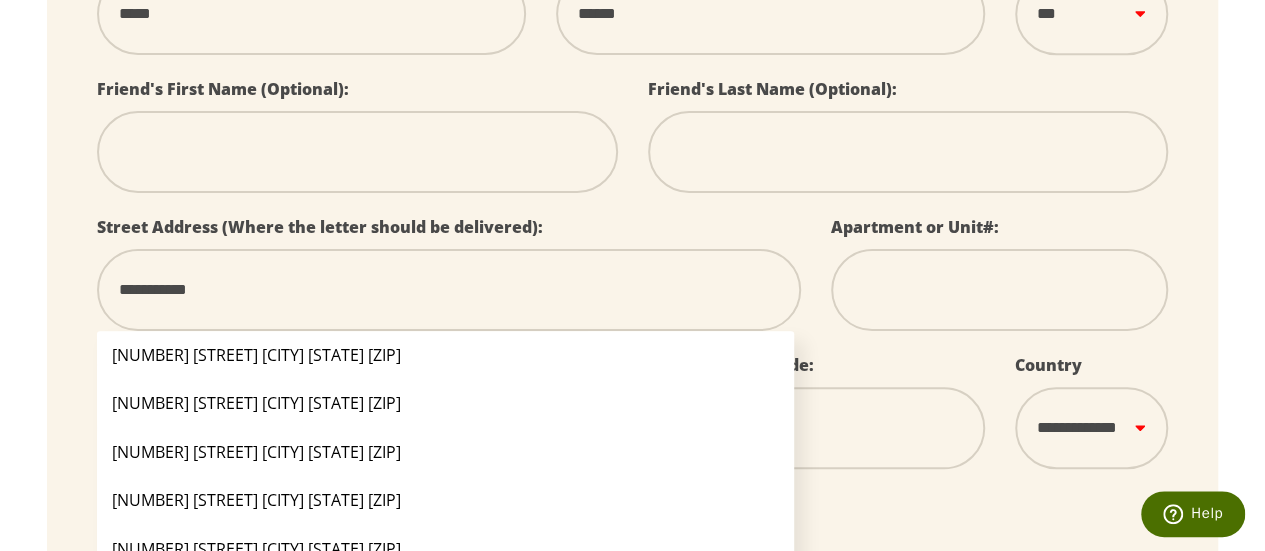 type on "**********" 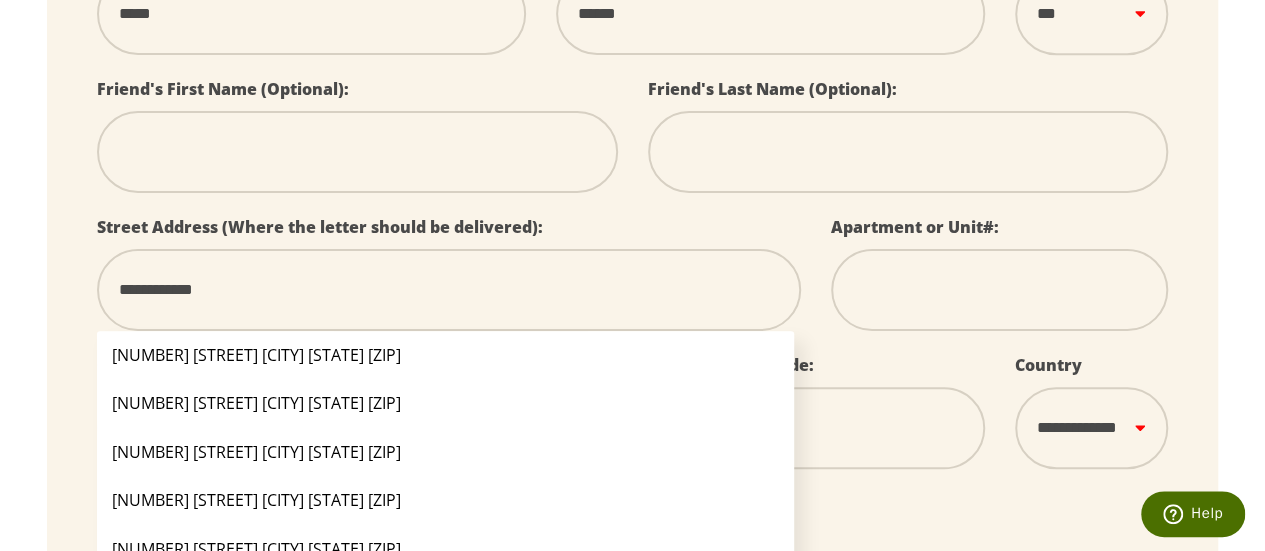 type on "**********" 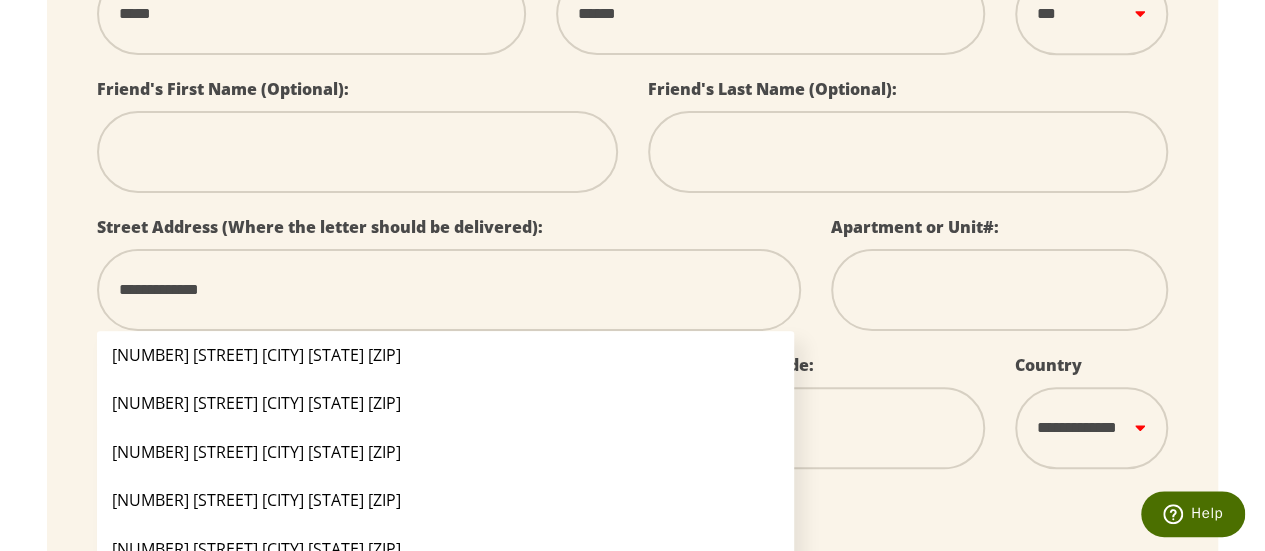 type on "**********" 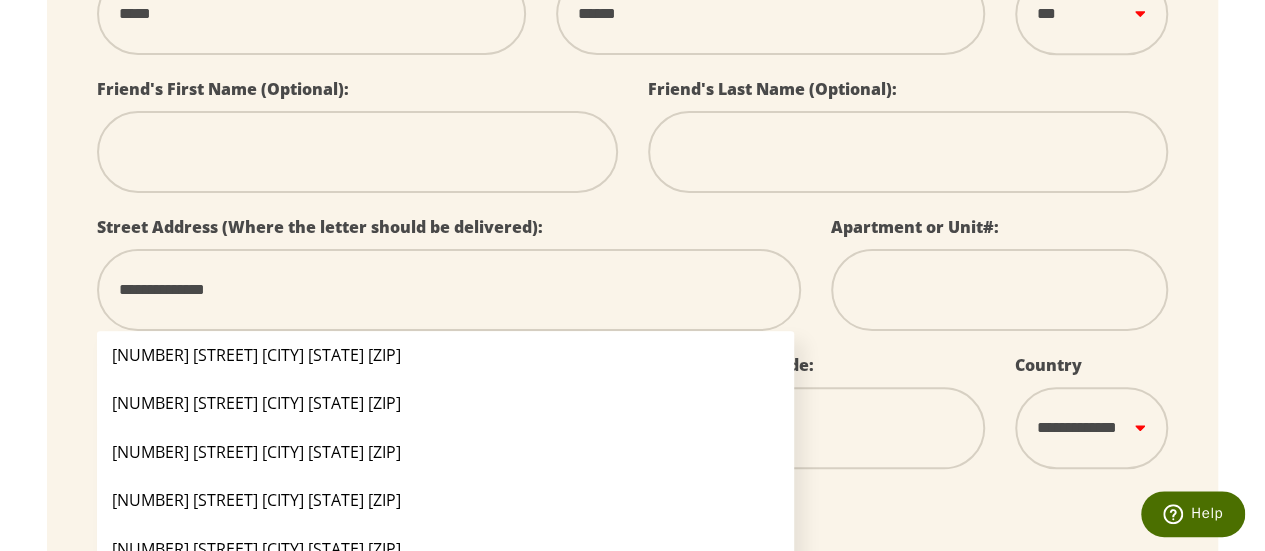 type on "**********" 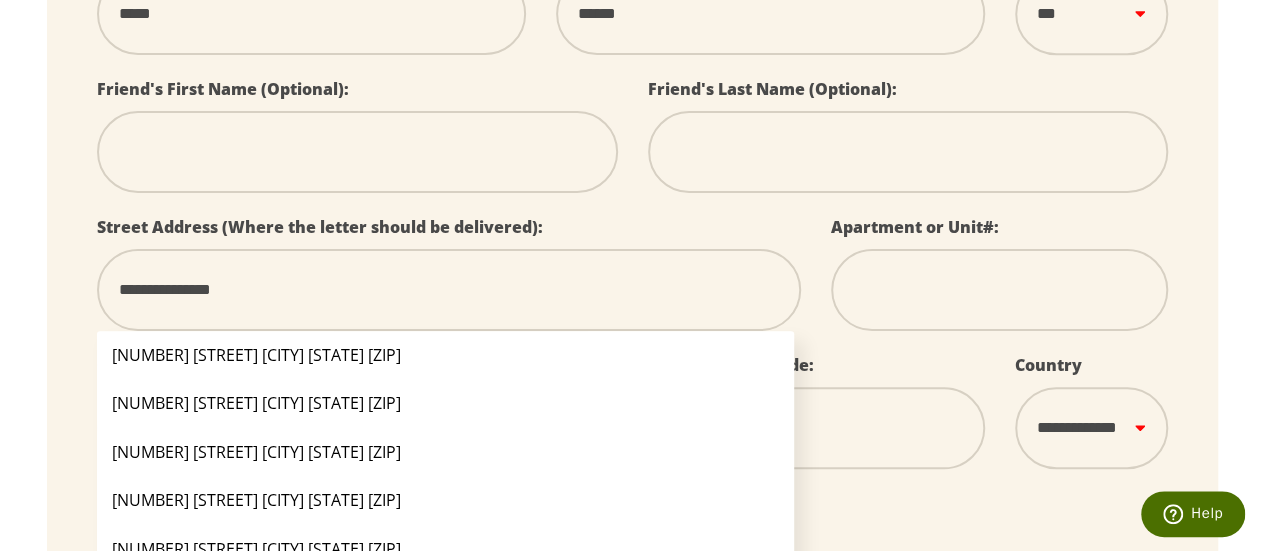 type on "**********" 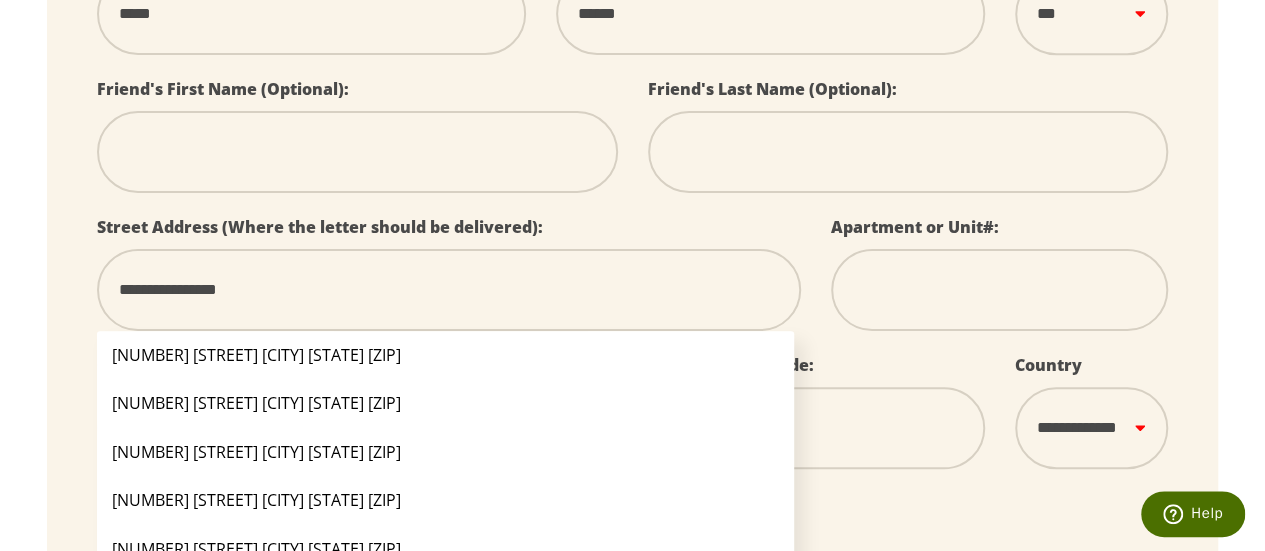 type on "**********" 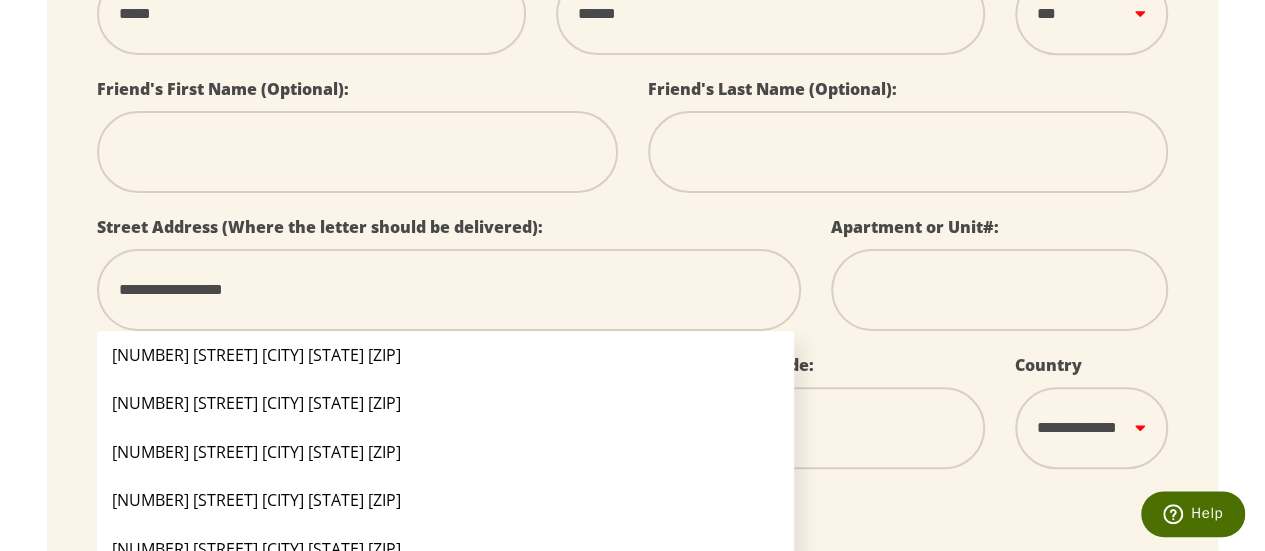 type on "**********" 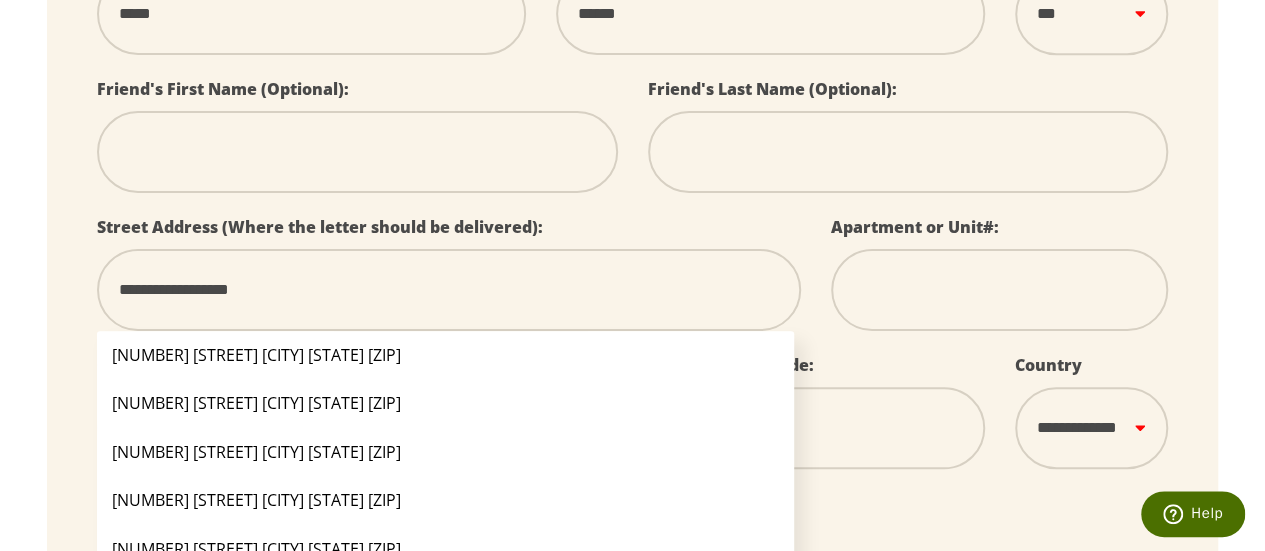 type on "**********" 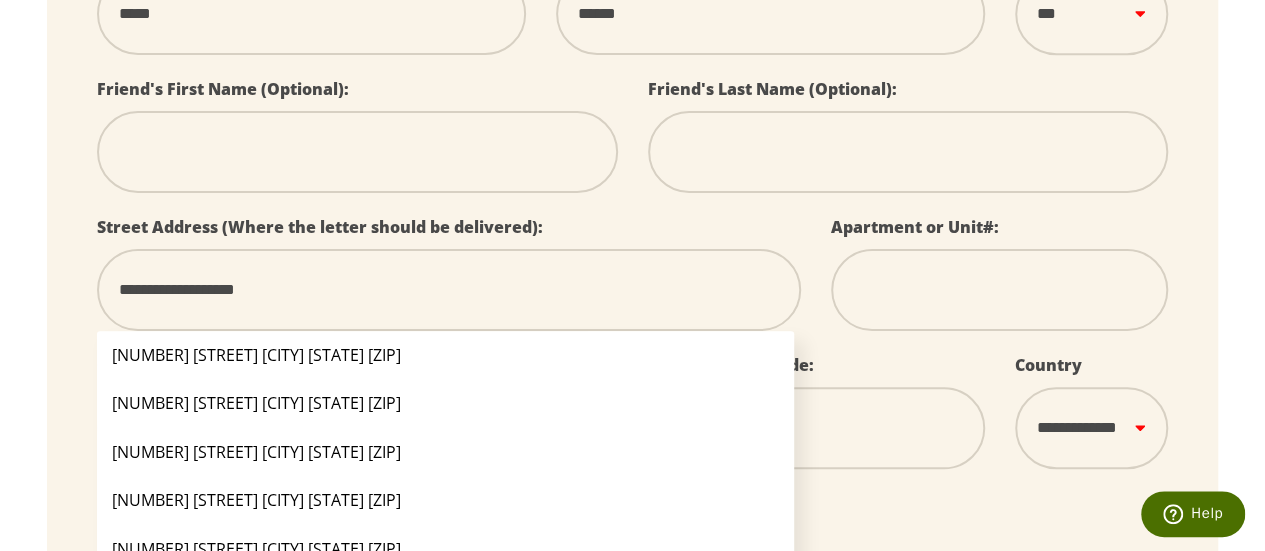 type on "**********" 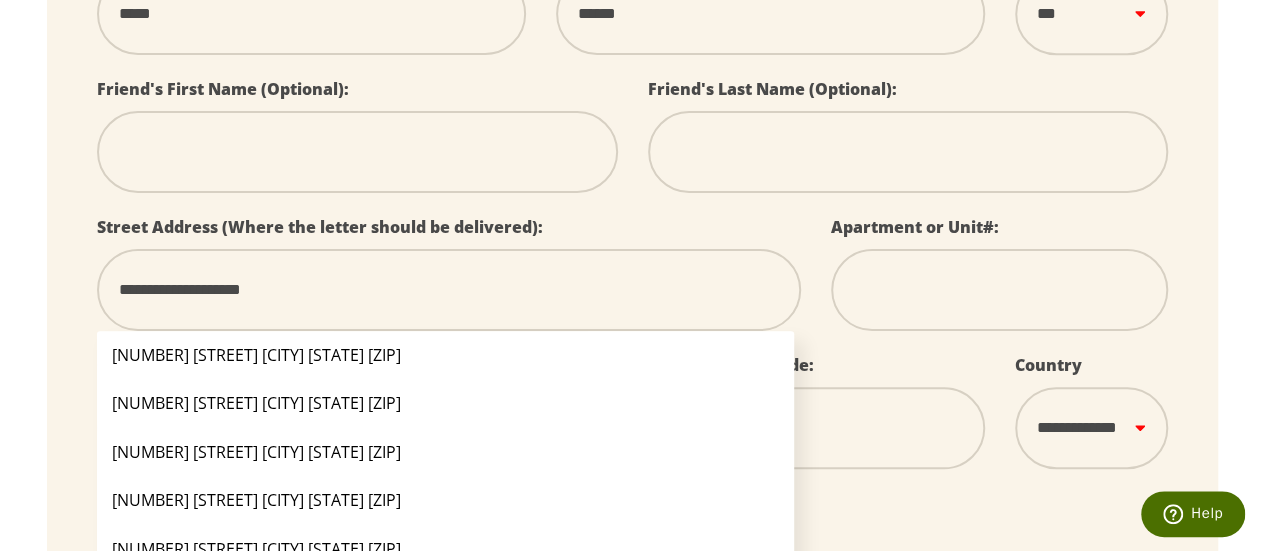 click on "[NUMBER] [STREET] [CITY]
[STATE] [ZIP]" at bounding box center [446, 355] 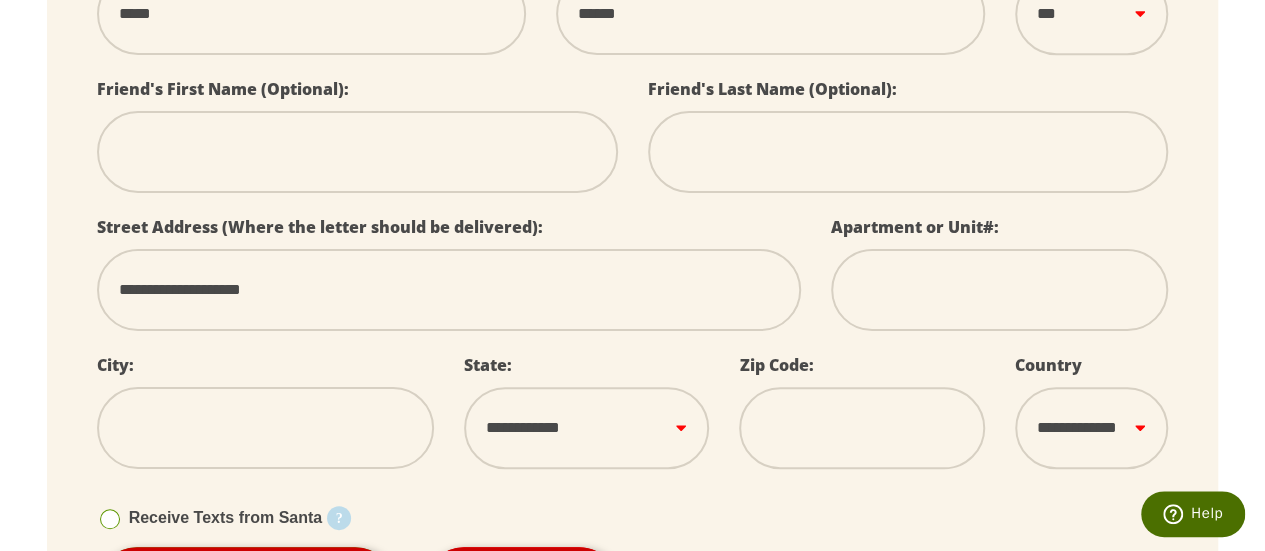 type on "**********" 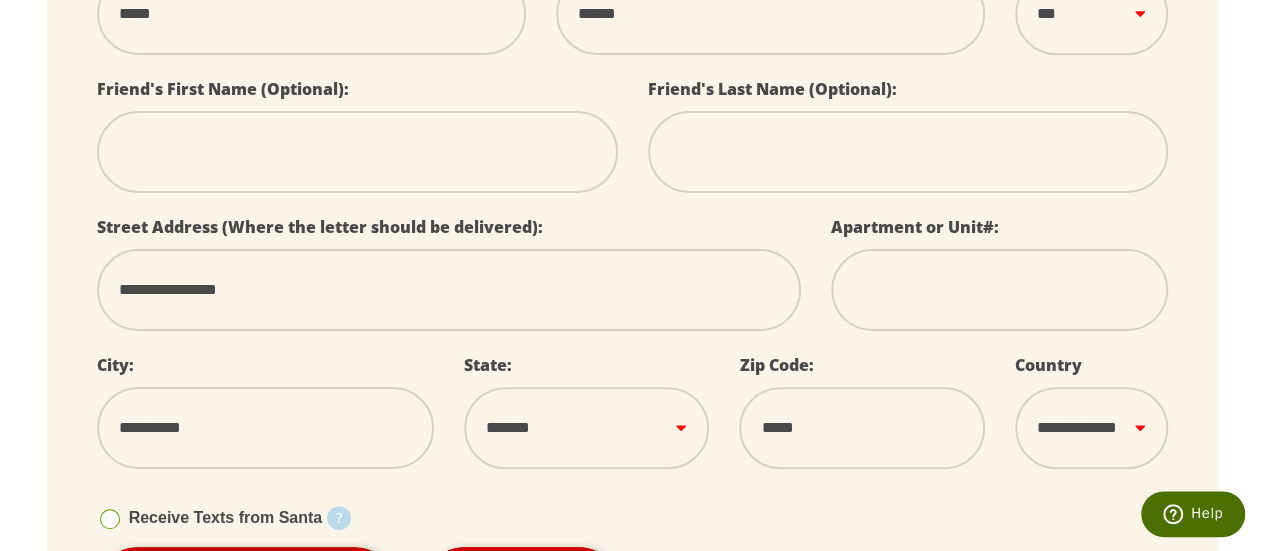 scroll, scrollTop: 700, scrollLeft: 0, axis: vertical 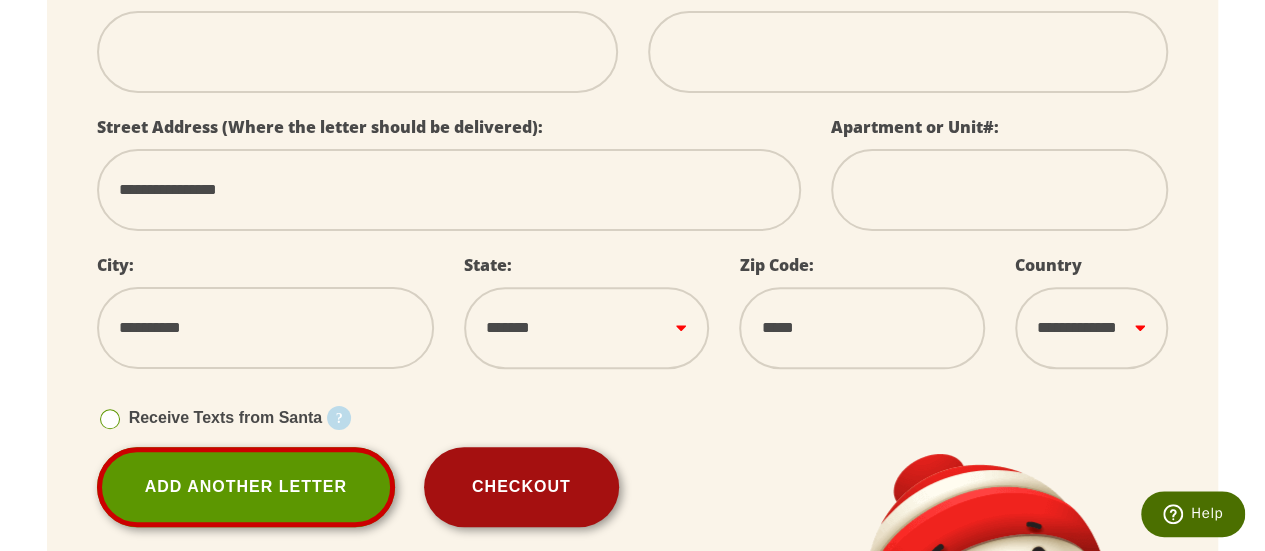 click on "Checkout" at bounding box center [521, 487] 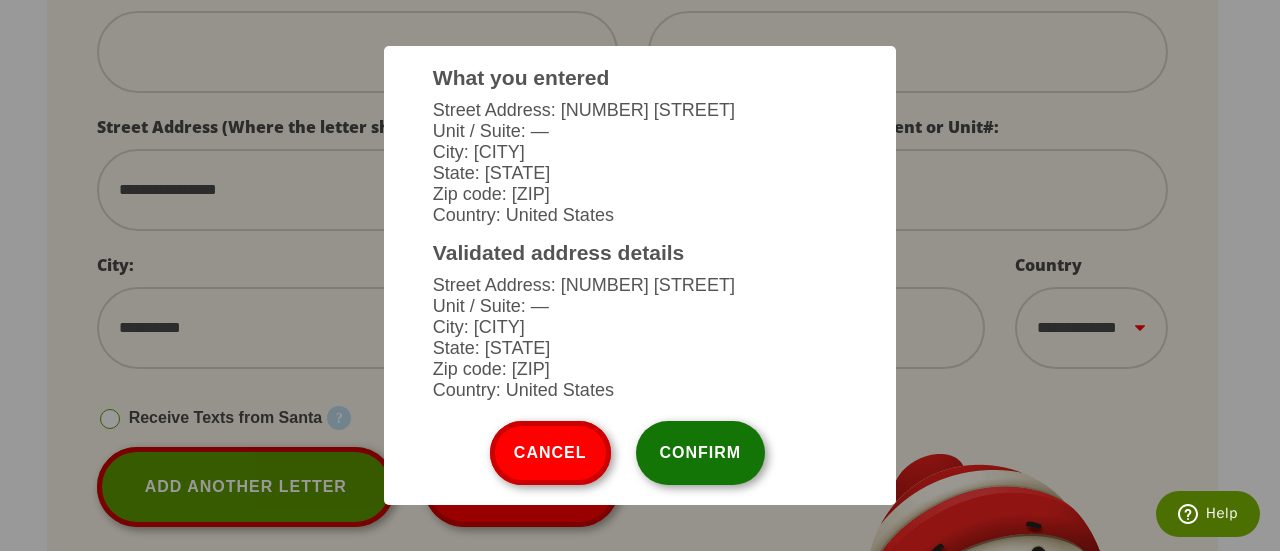 click on "Confirm" at bounding box center [701, 453] 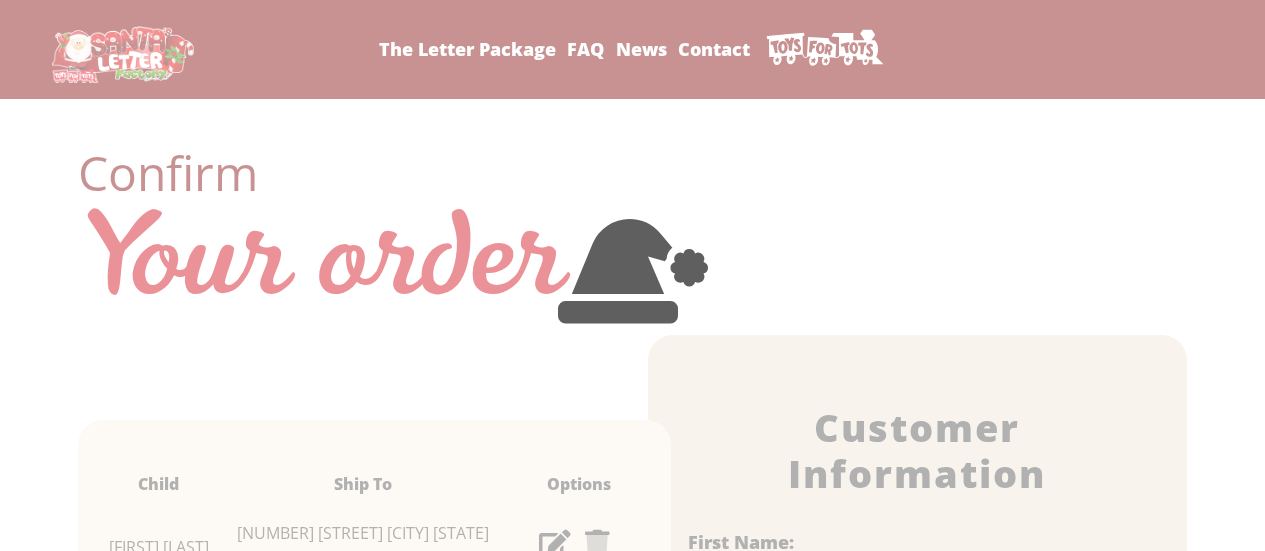 scroll, scrollTop: 200, scrollLeft: 0, axis: vertical 